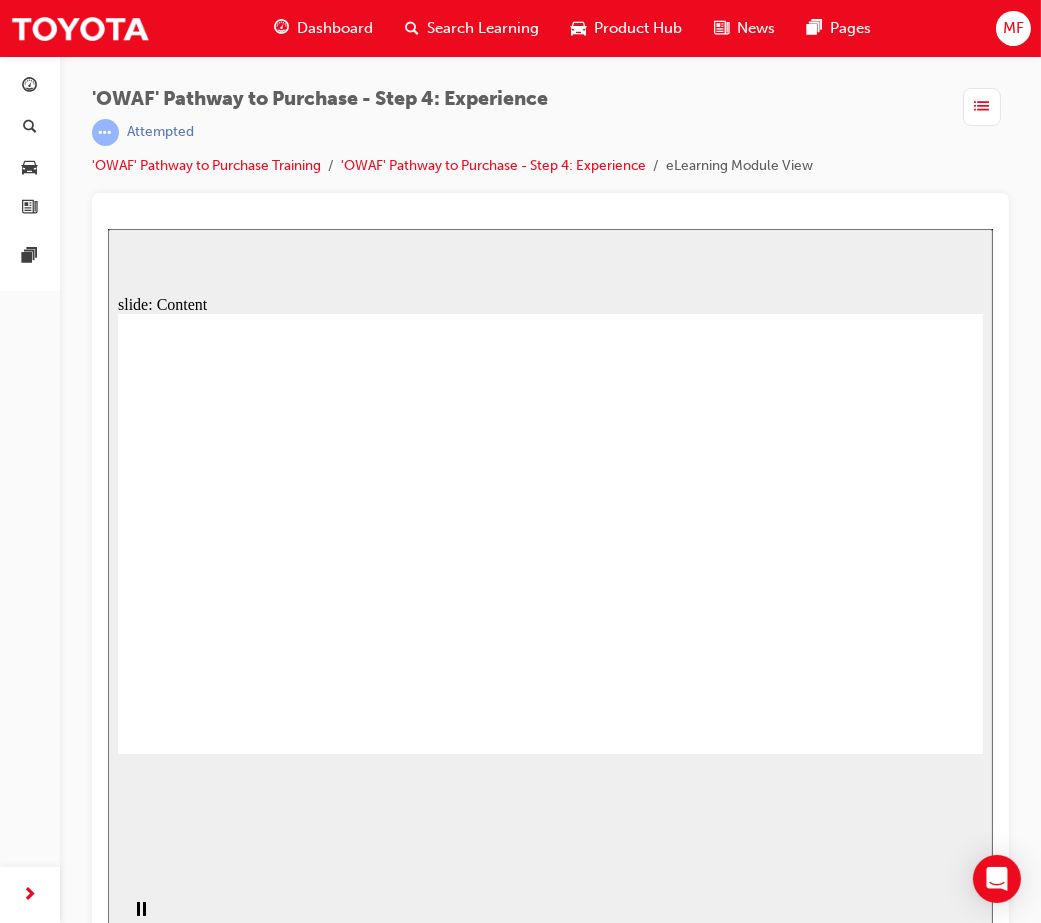 scroll, scrollTop: 25, scrollLeft: 0, axis: vertical 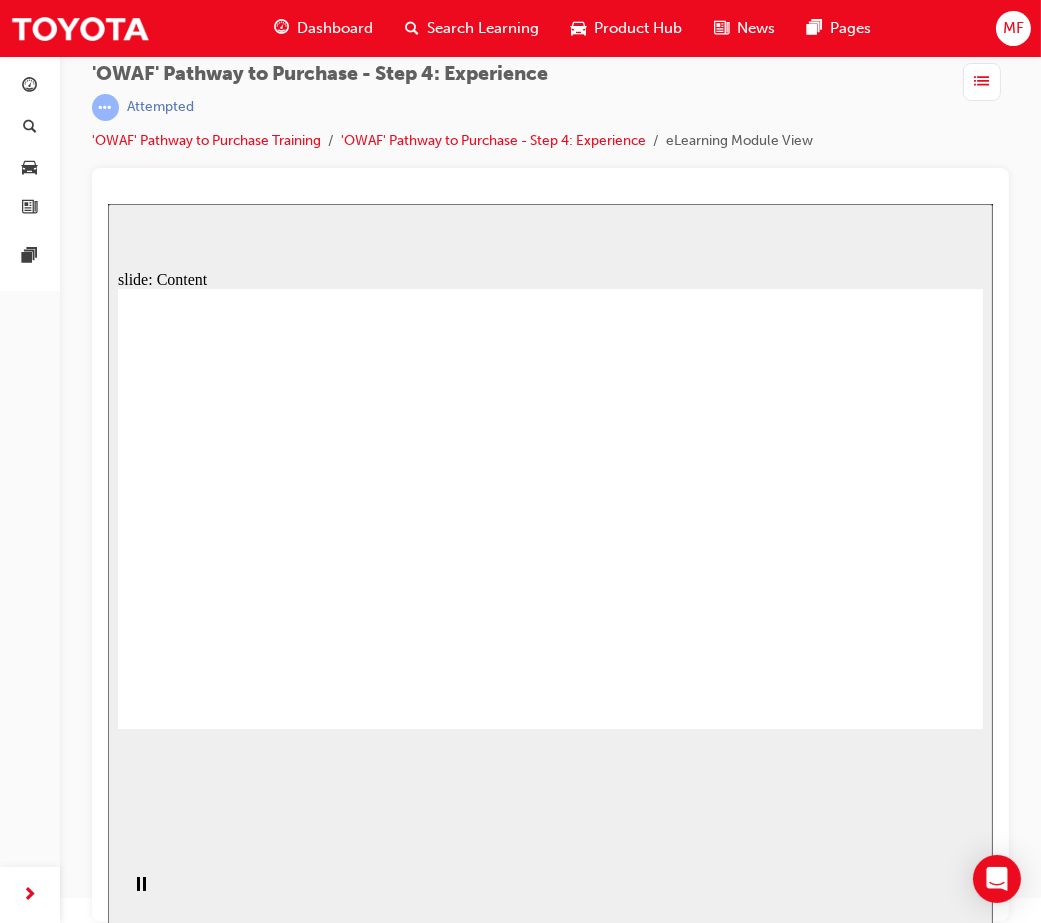 click on "Playback Speed
2
1.75
1.5
1.25 Normal" at bounding box center (549, 891) 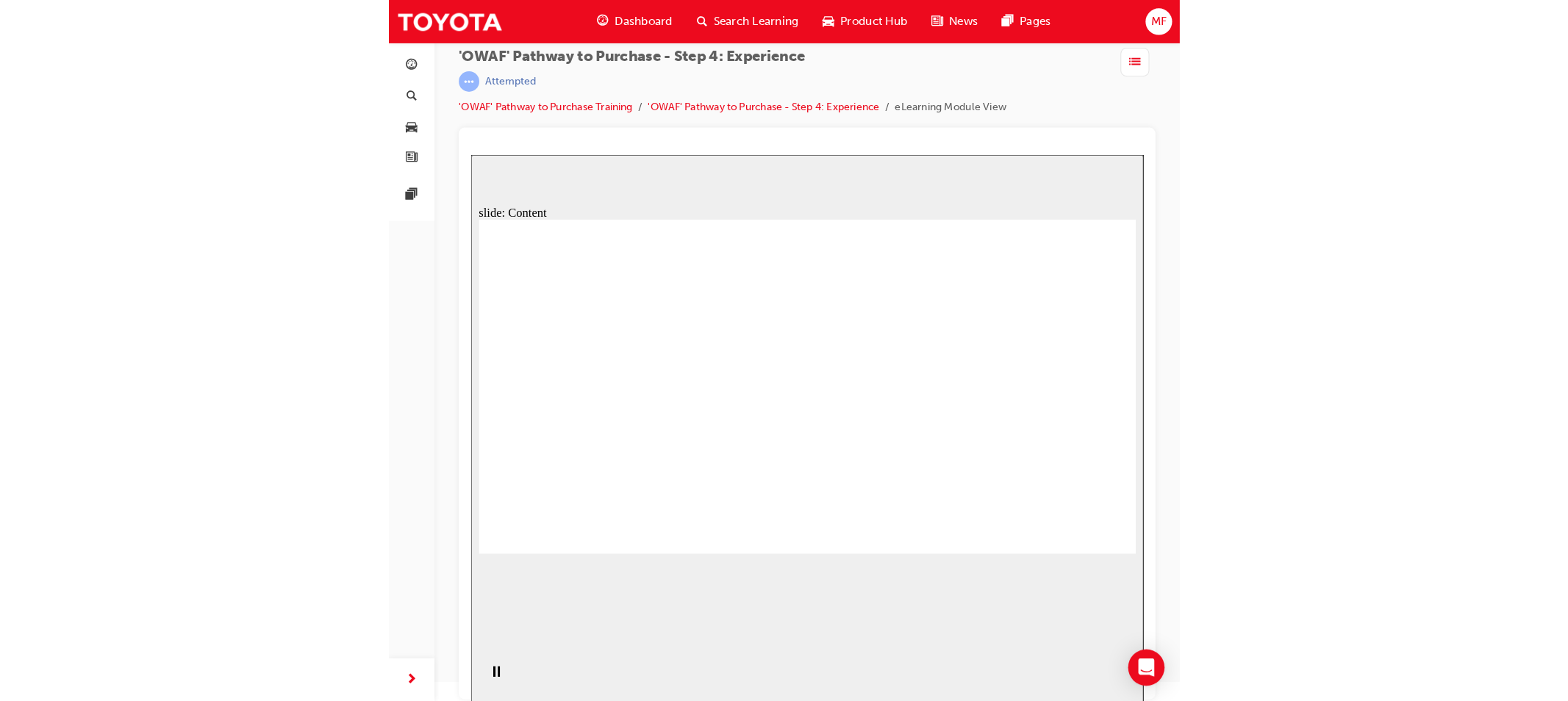 scroll, scrollTop: 0, scrollLeft: 0, axis: both 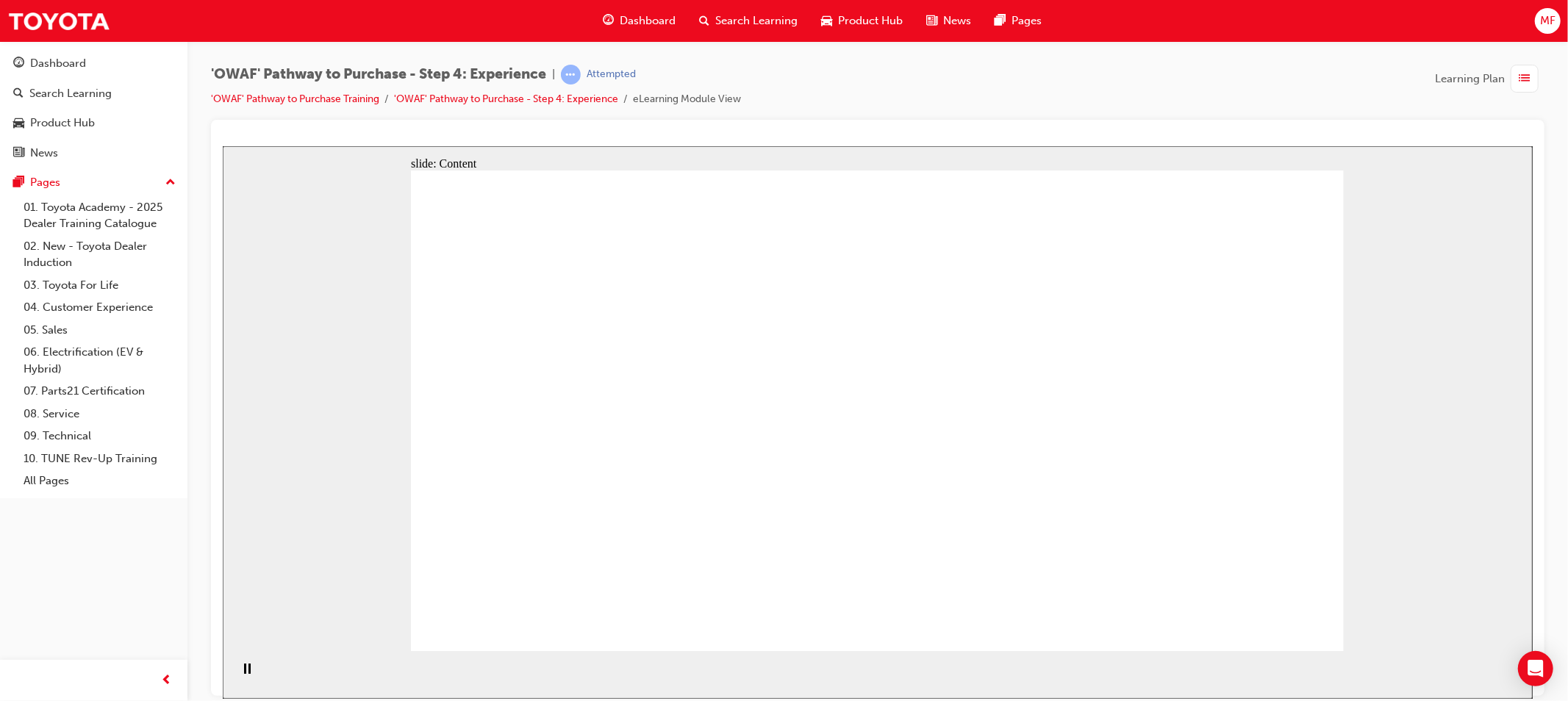 drag, startPoint x: 960, startPoint y: 353, endPoint x: 1005, endPoint y: 359, distance: 45.398238 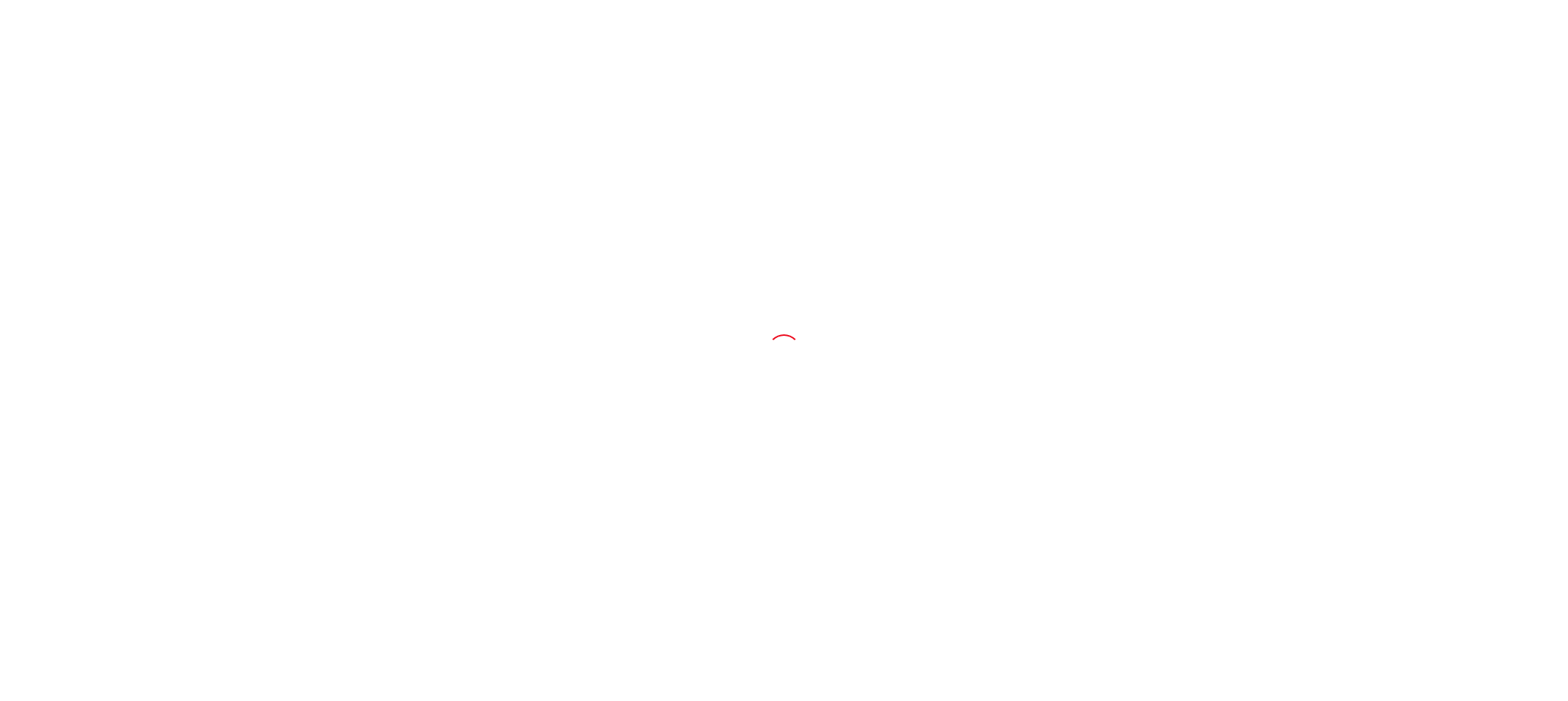 scroll, scrollTop: 0, scrollLeft: 0, axis: both 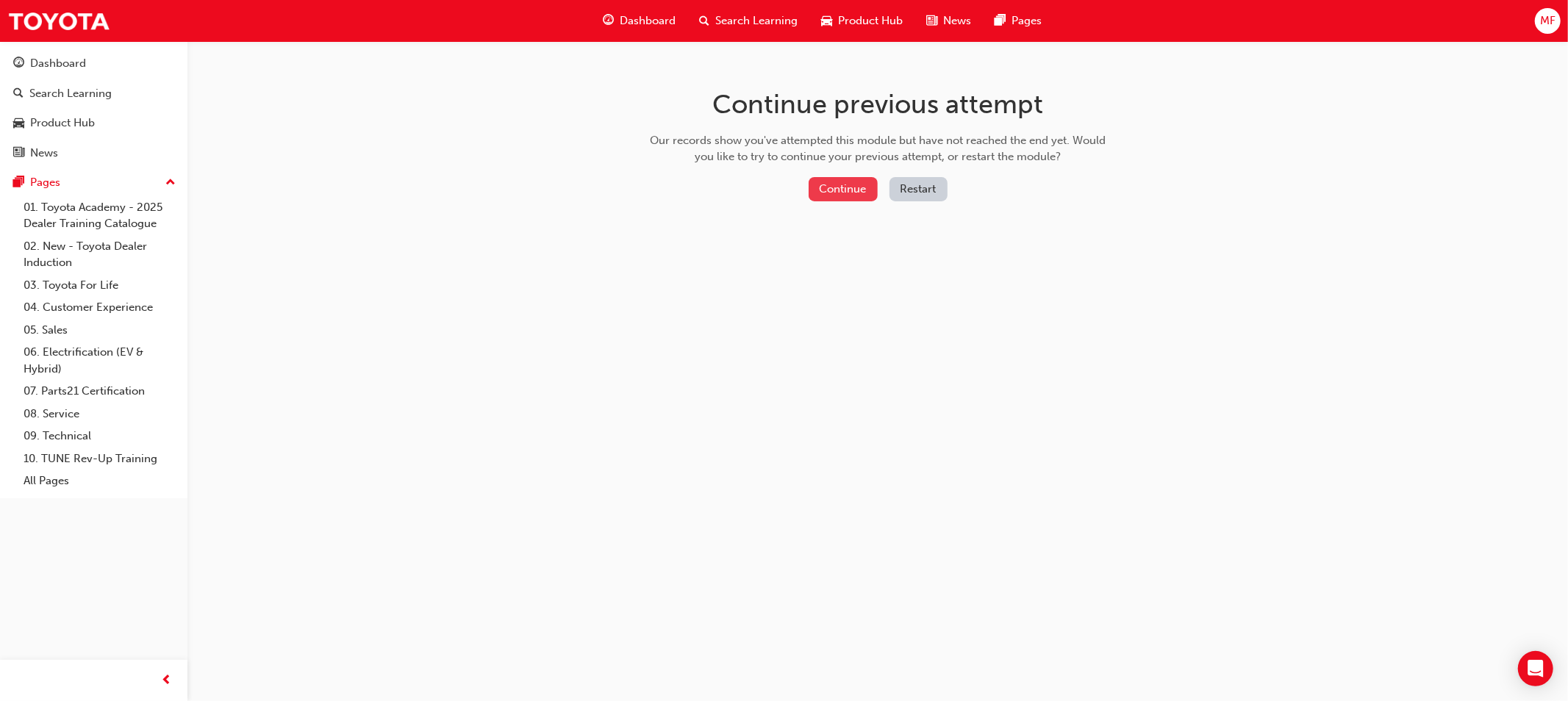 click on "Continue" at bounding box center [843, 189] 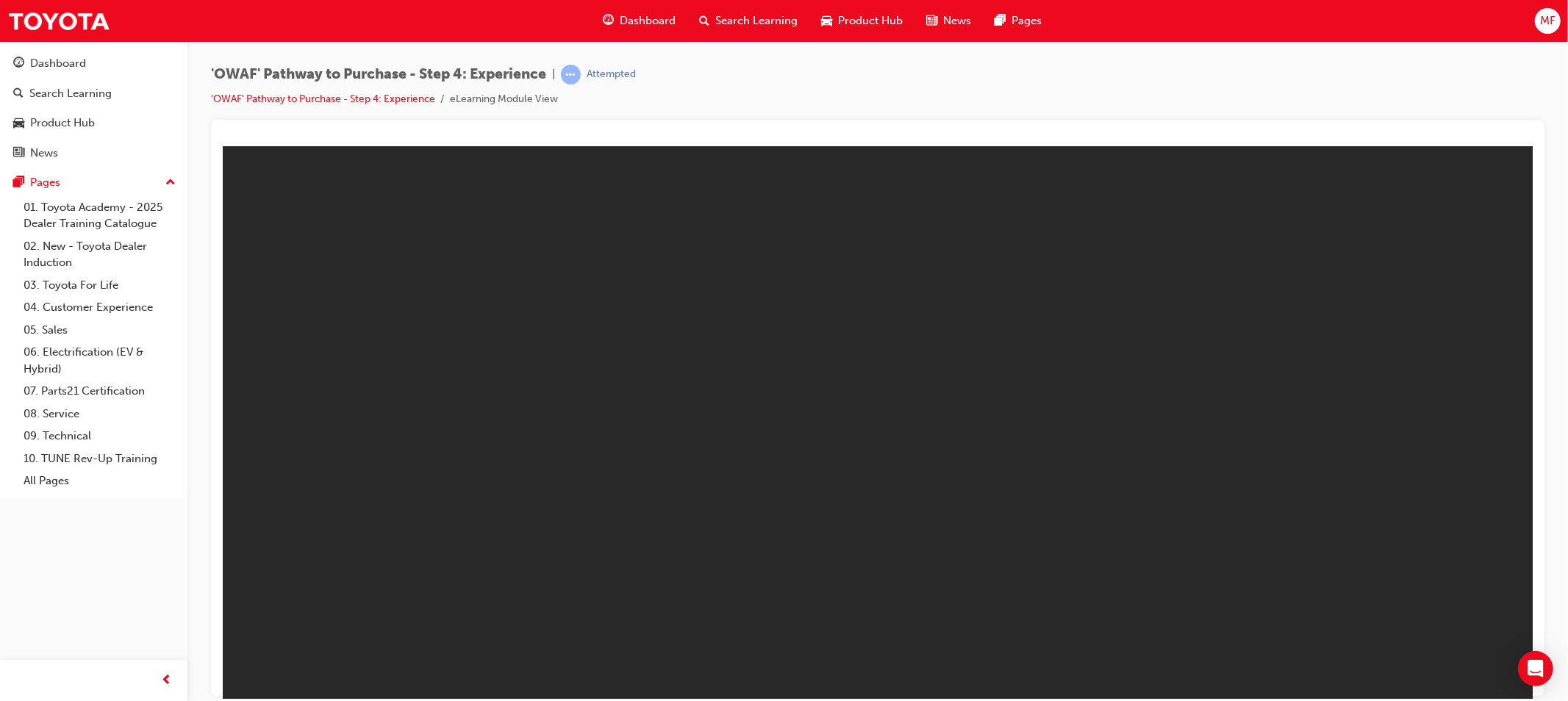 scroll, scrollTop: 0, scrollLeft: 0, axis: both 